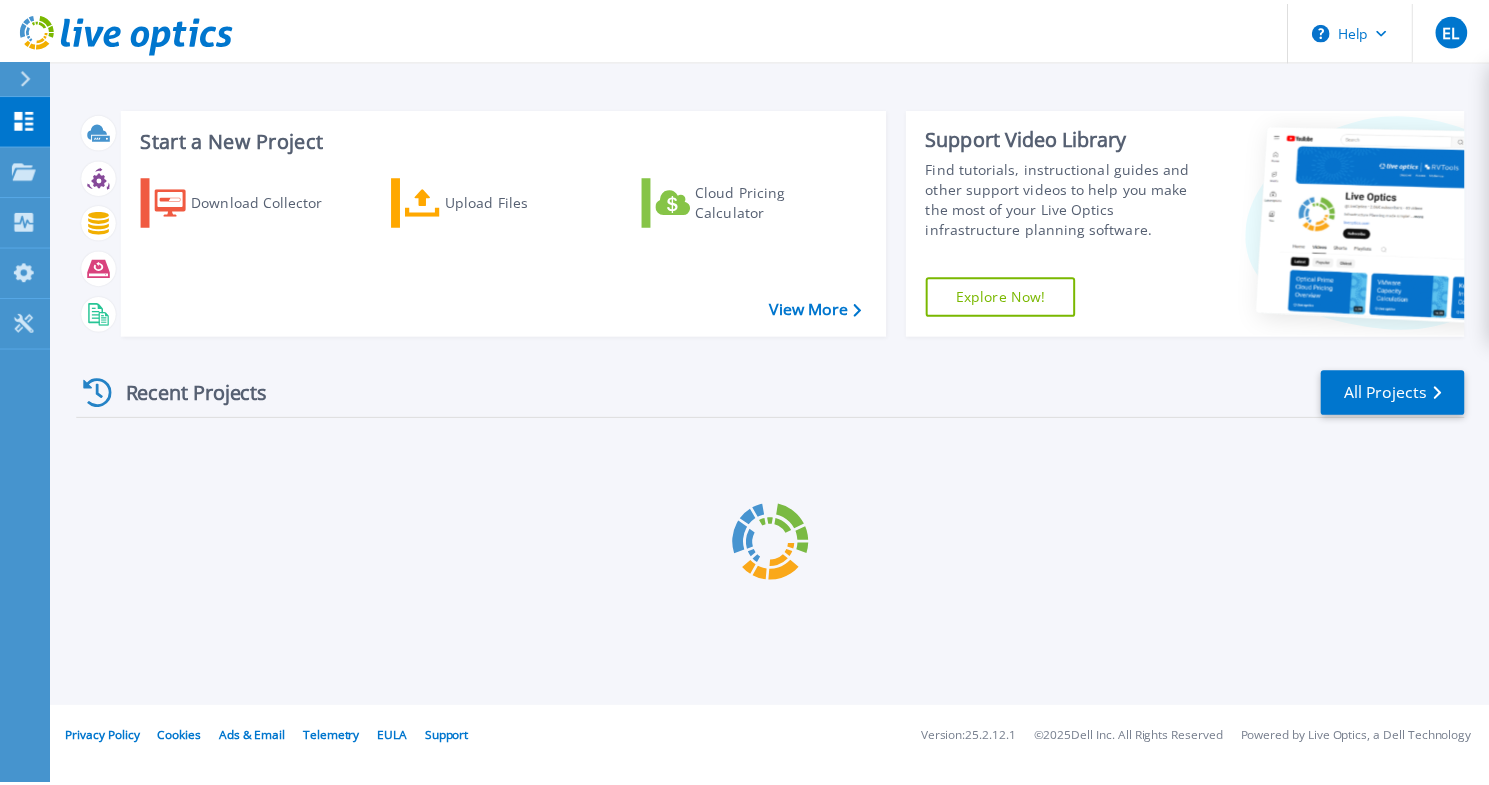 scroll, scrollTop: 0, scrollLeft: 0, axis: both 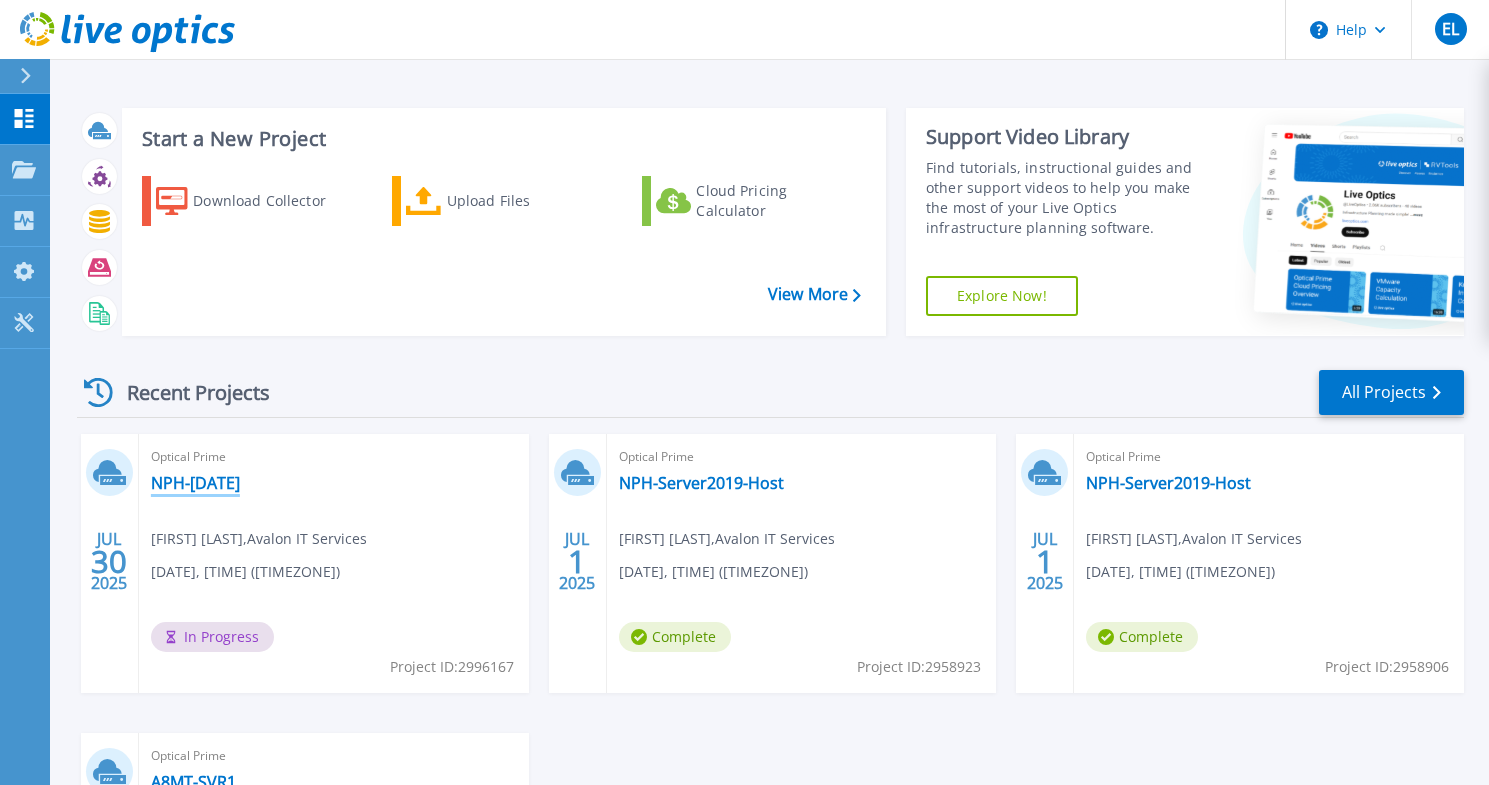 click on "NPH-[DATE]" at bounding box center [195, 483] 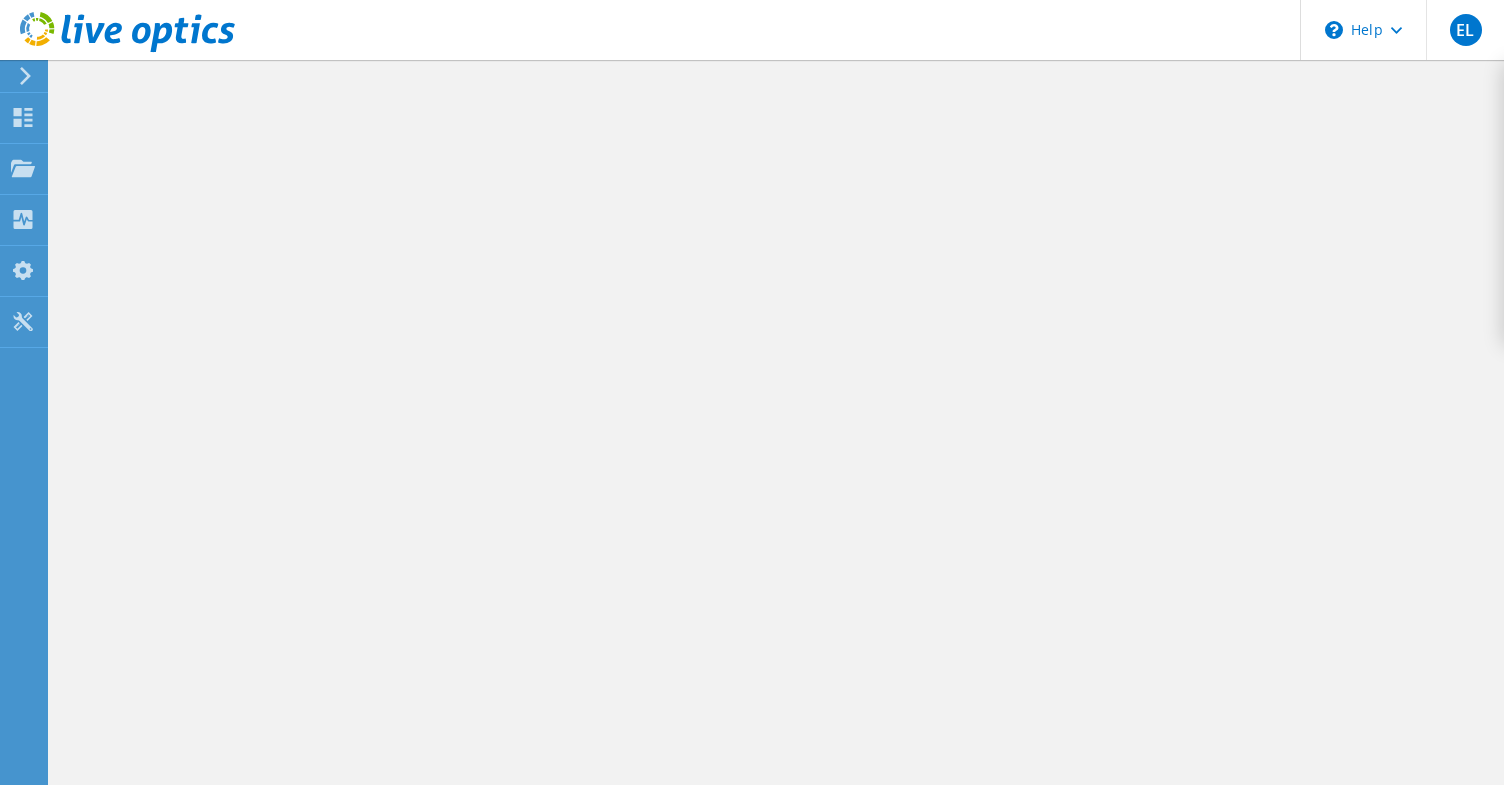 scroll, scrollTop: 0, scrollLeft: 0, axis: both 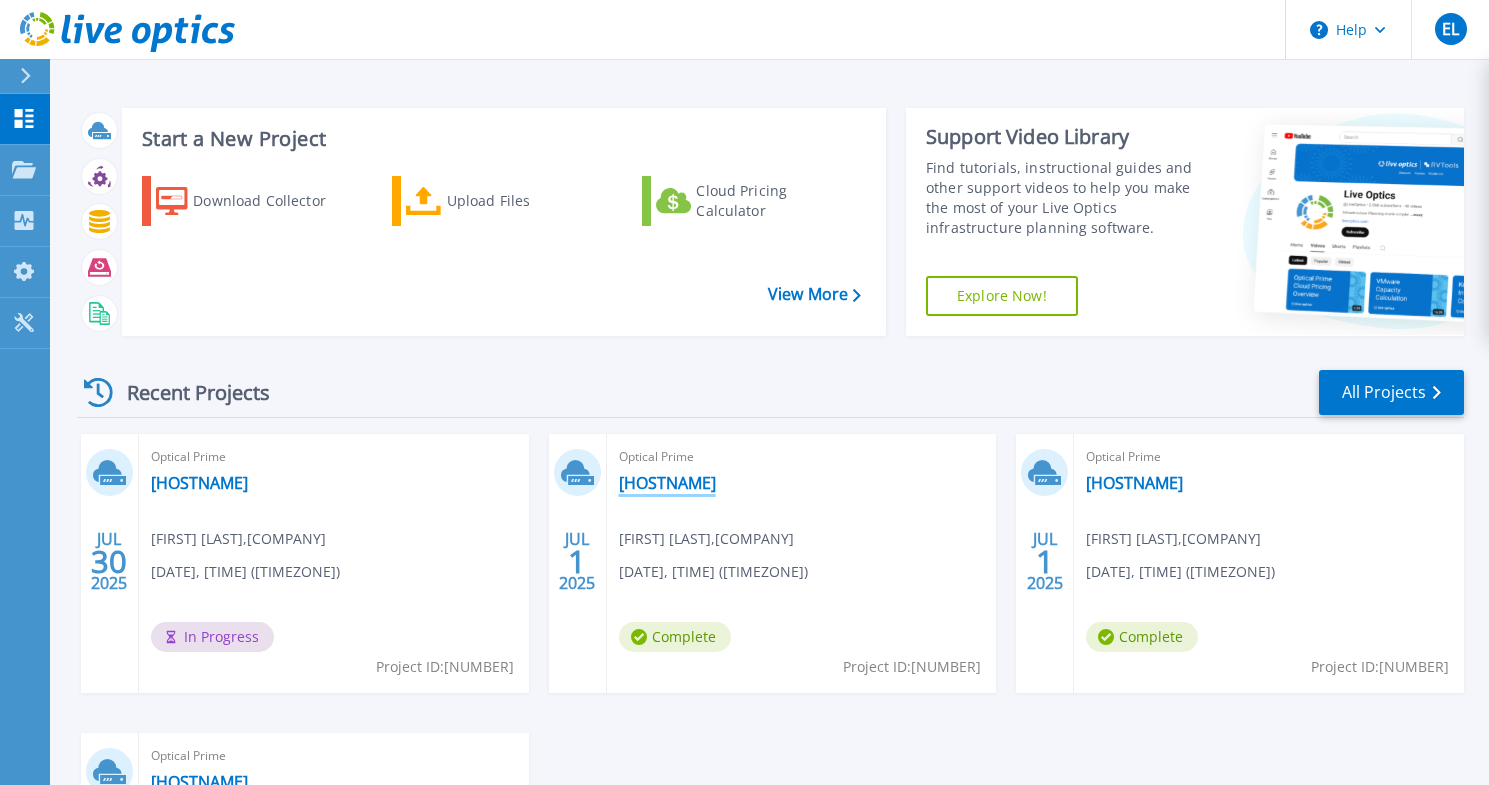 click on "NPH-Server2019-Host" at bounding box center [667, 483] 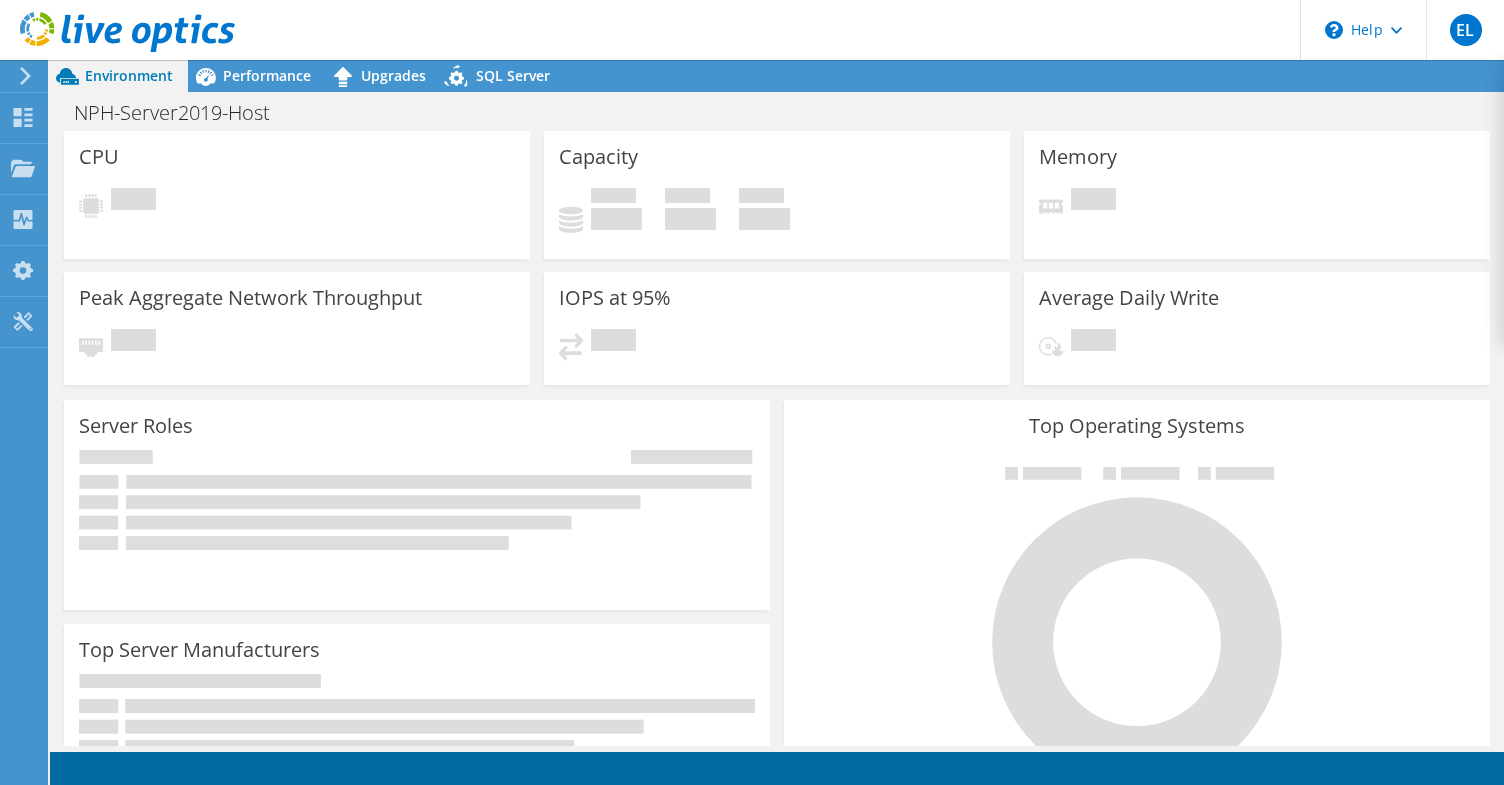 scroll, scrollTop: 0, scrollLeft: 0, axis: both 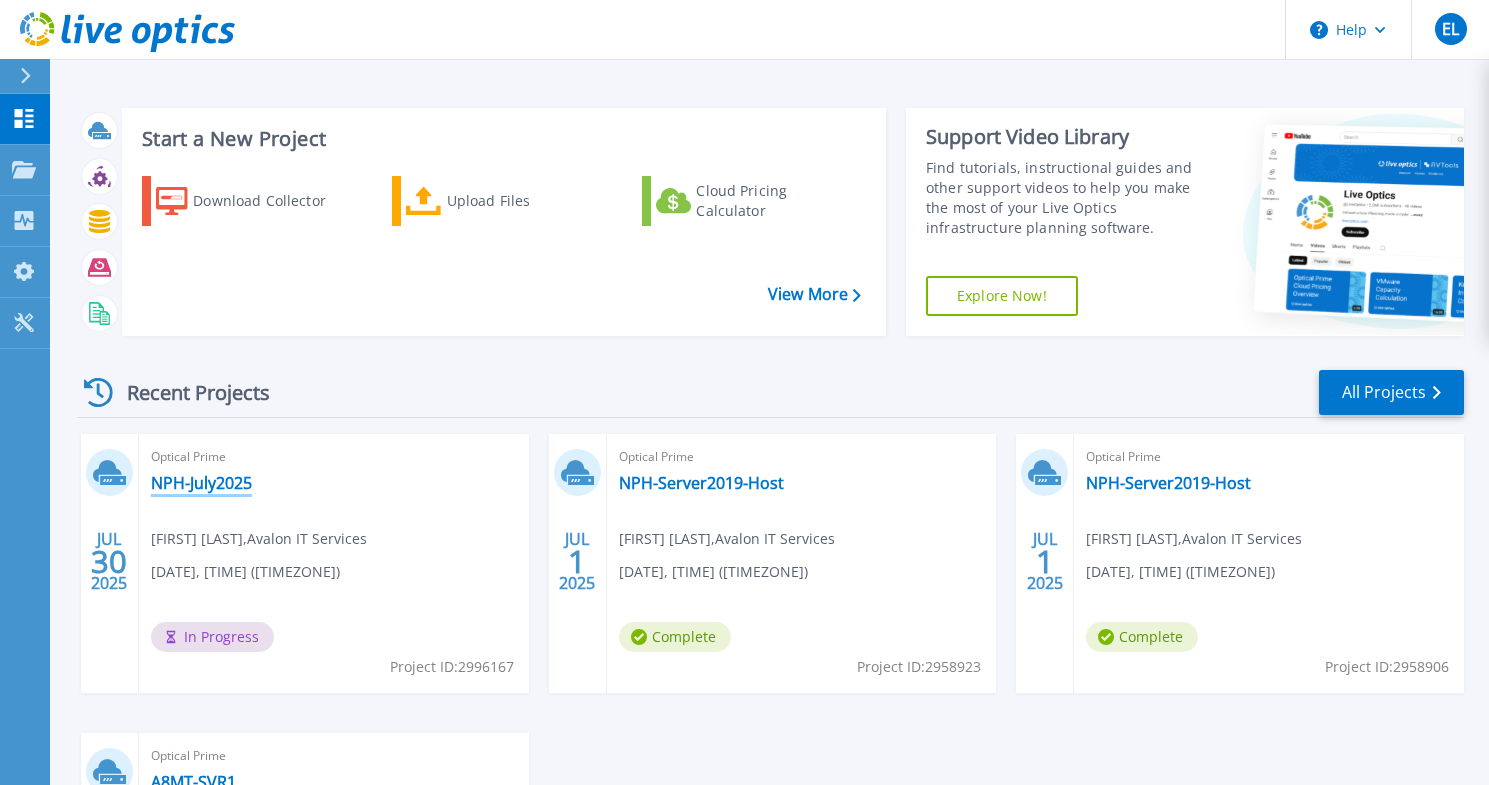 click on "NPH-July2025" at bounding box center (201, 483) 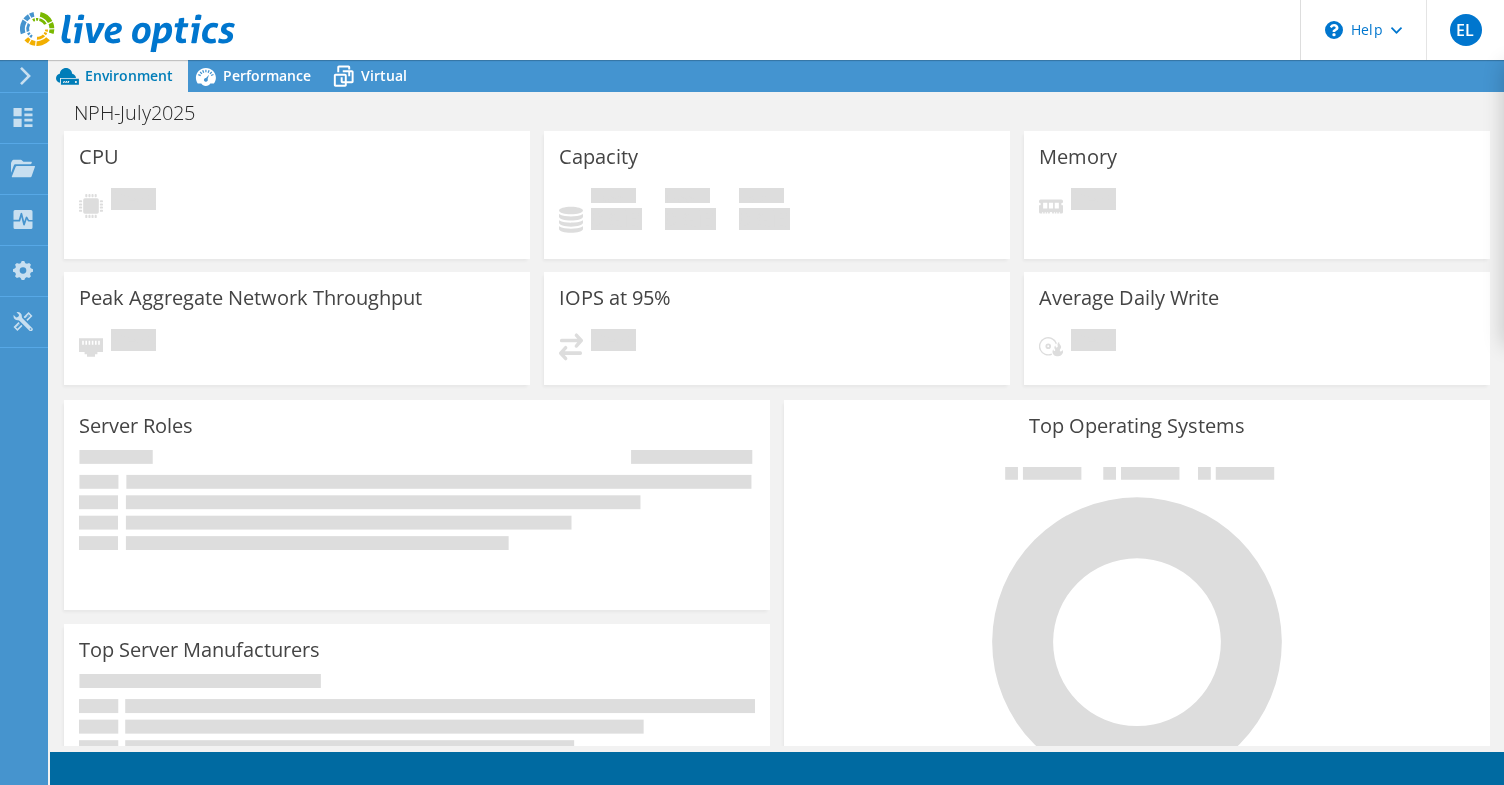 scroll, scrollTop: 0, scrollLeft: 0, axis: both 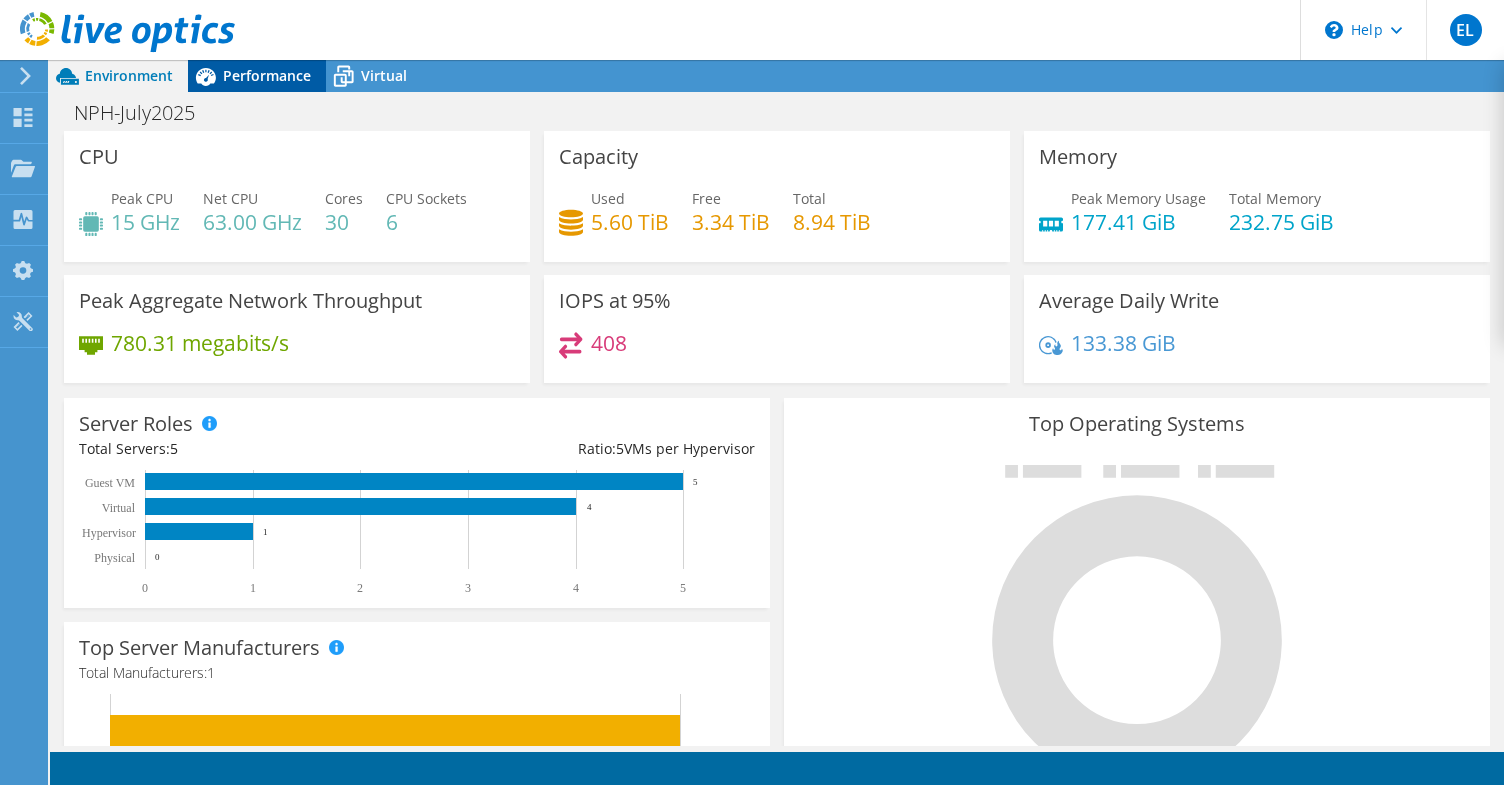 click on "Performance" at bounding box center [267, 75] 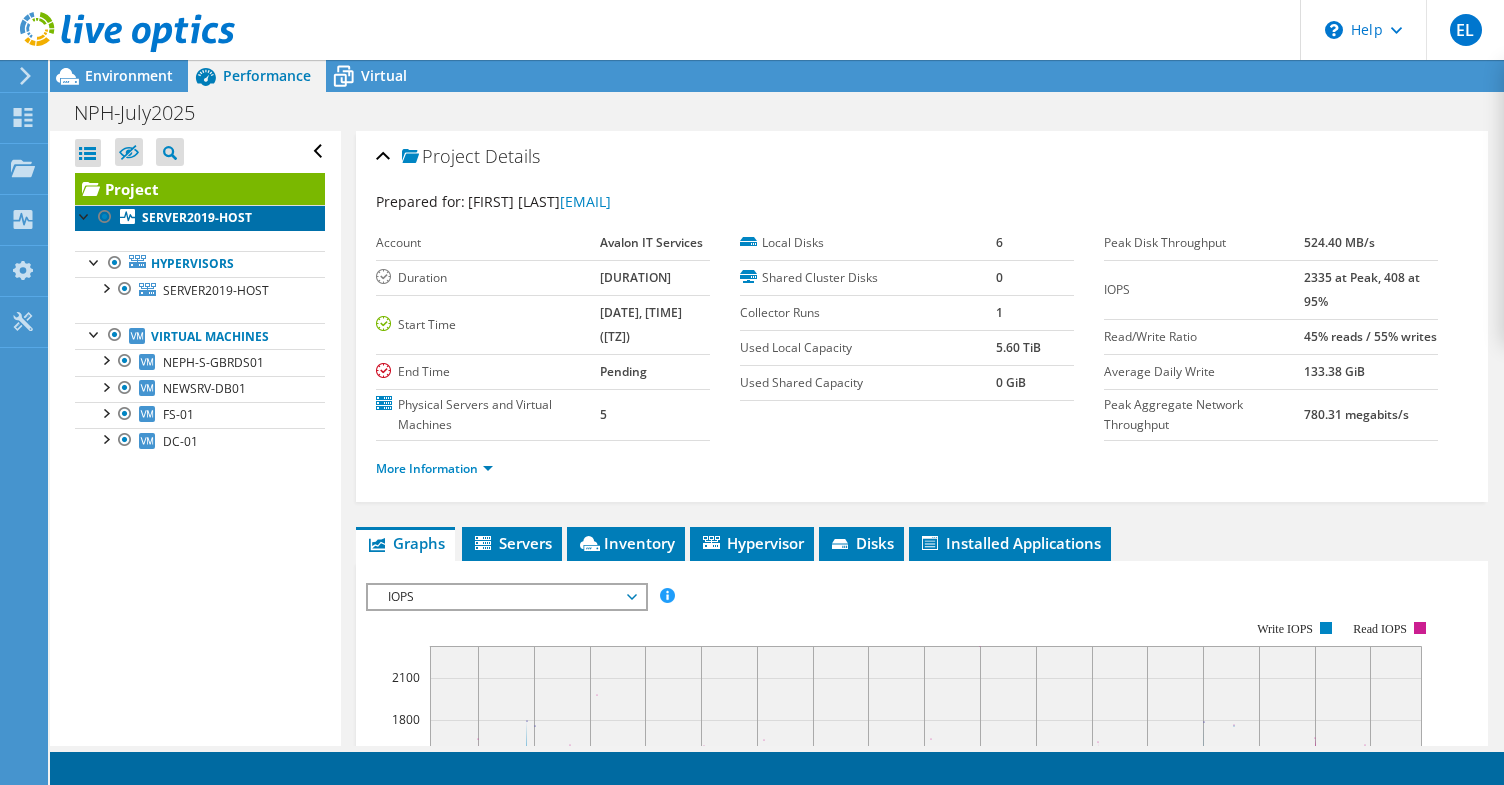 click on "SERVER2019-HOST" at bounding box center [197, 217] 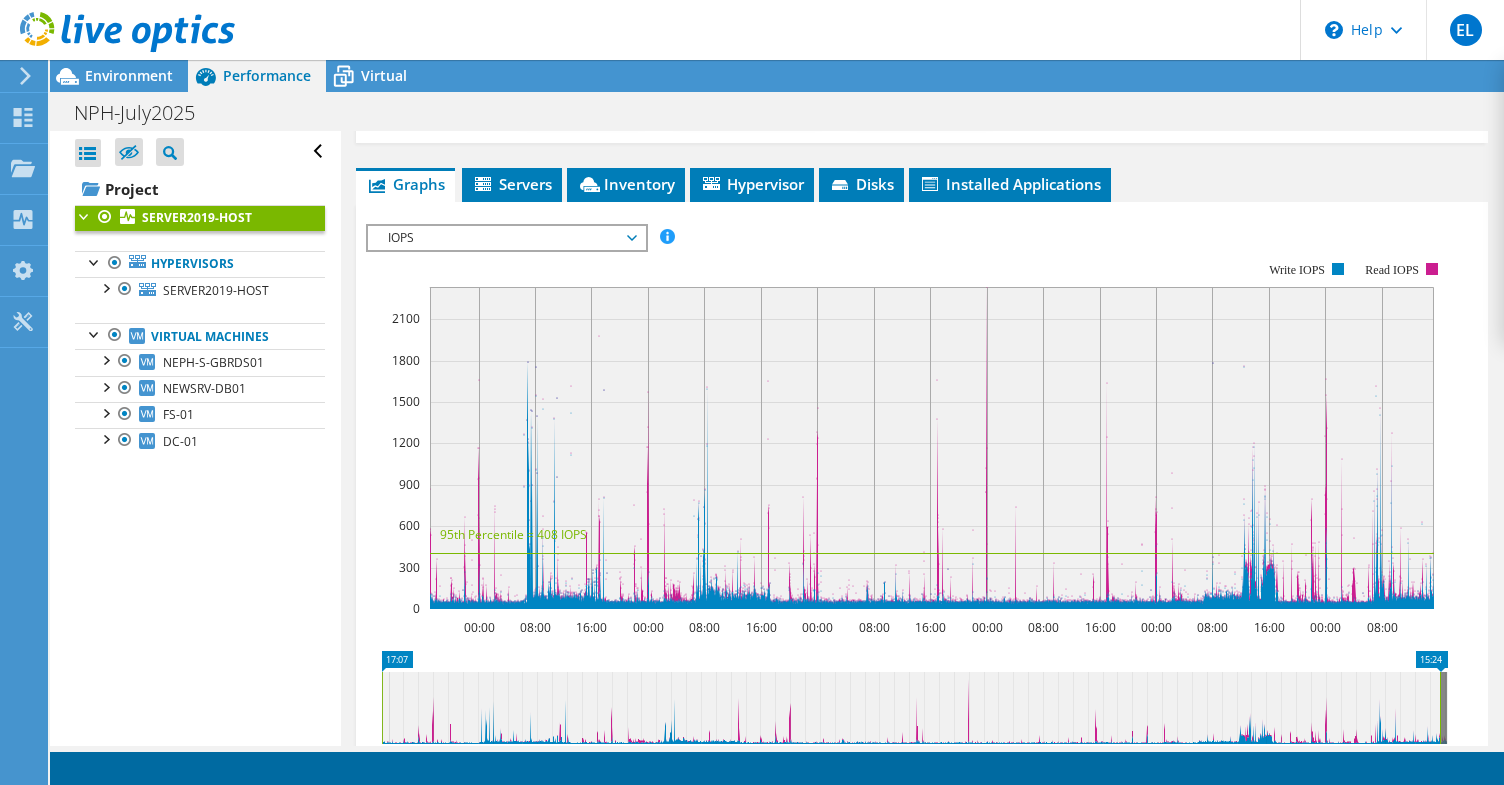 scroll, scrollTop: 296, scrollLeft: 0, axis: vertical 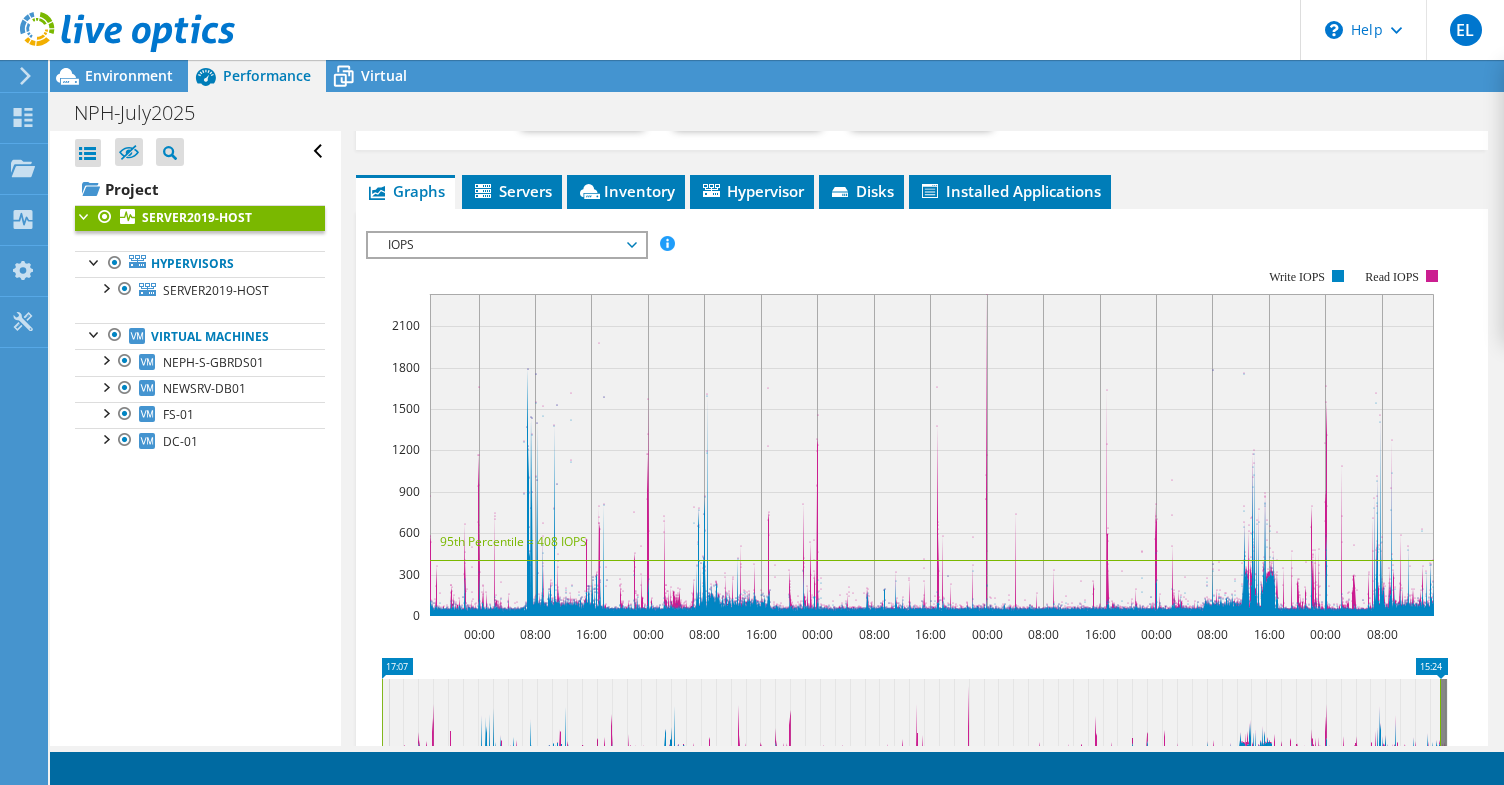 click on "IOPS" at bounding box center (506, 245) 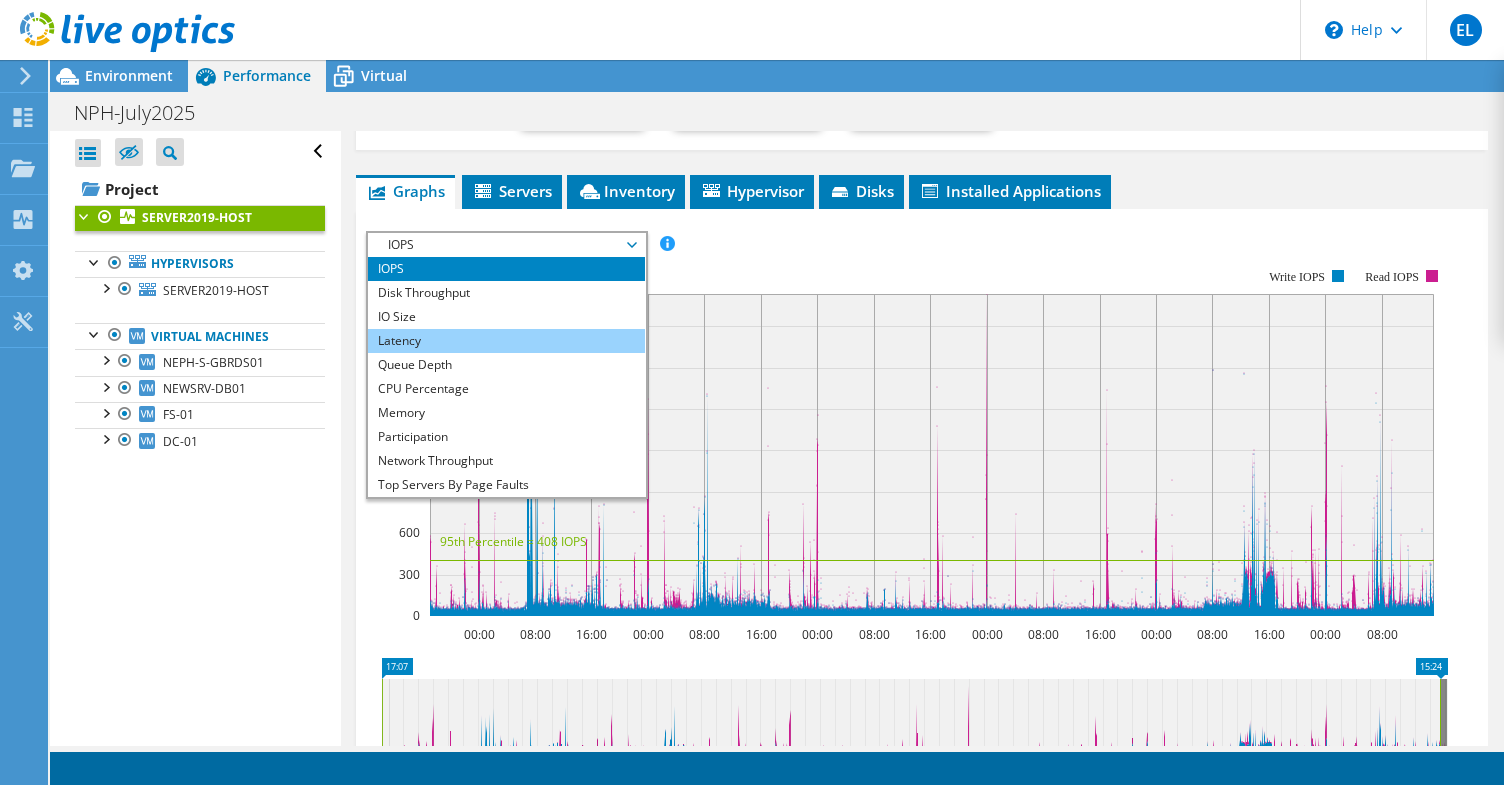 click on "Latency" at bounding box center [506, 341] 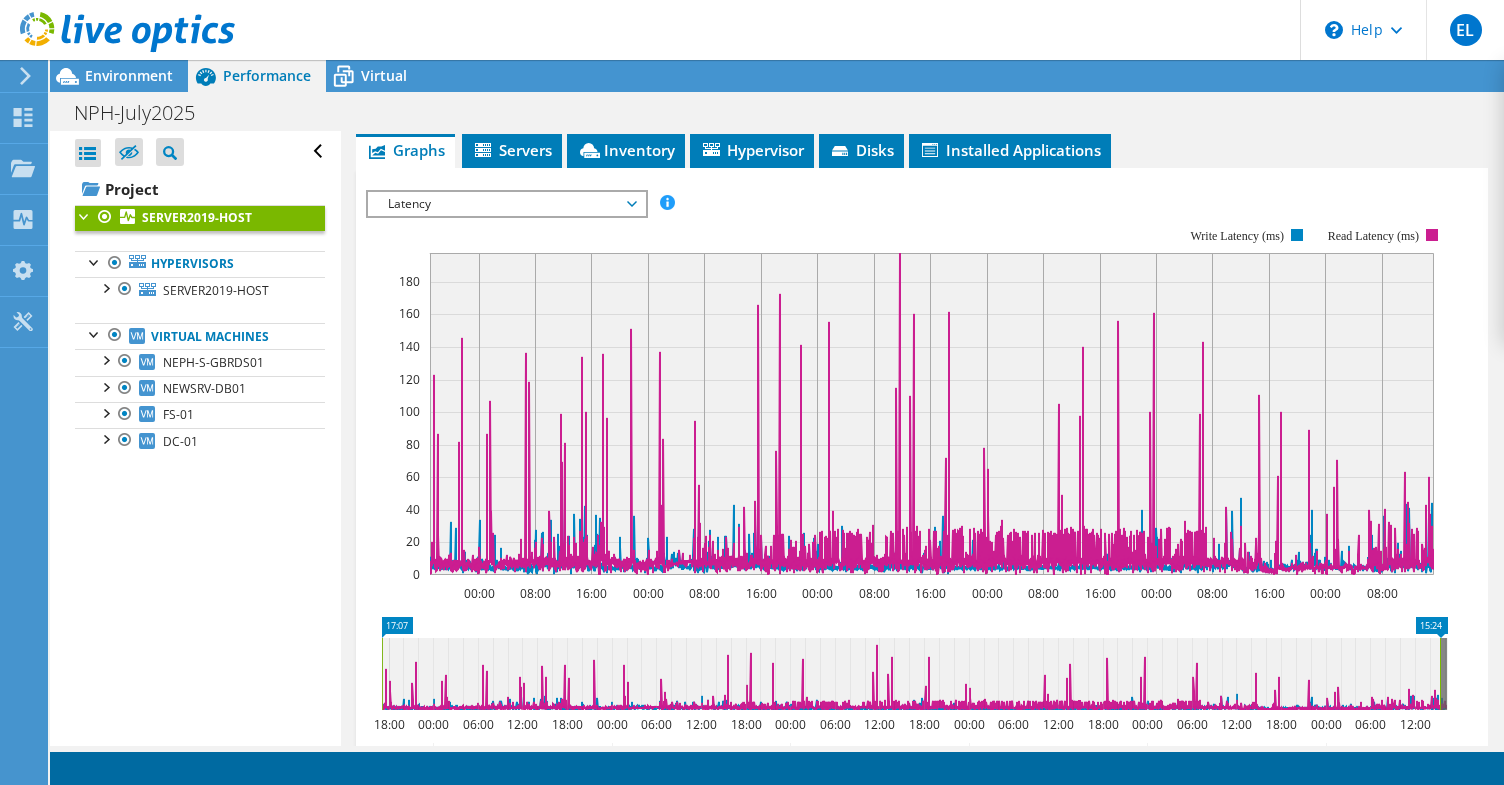 scroll, scrollTop: 321, scrollLeft: 0, axis: vertical 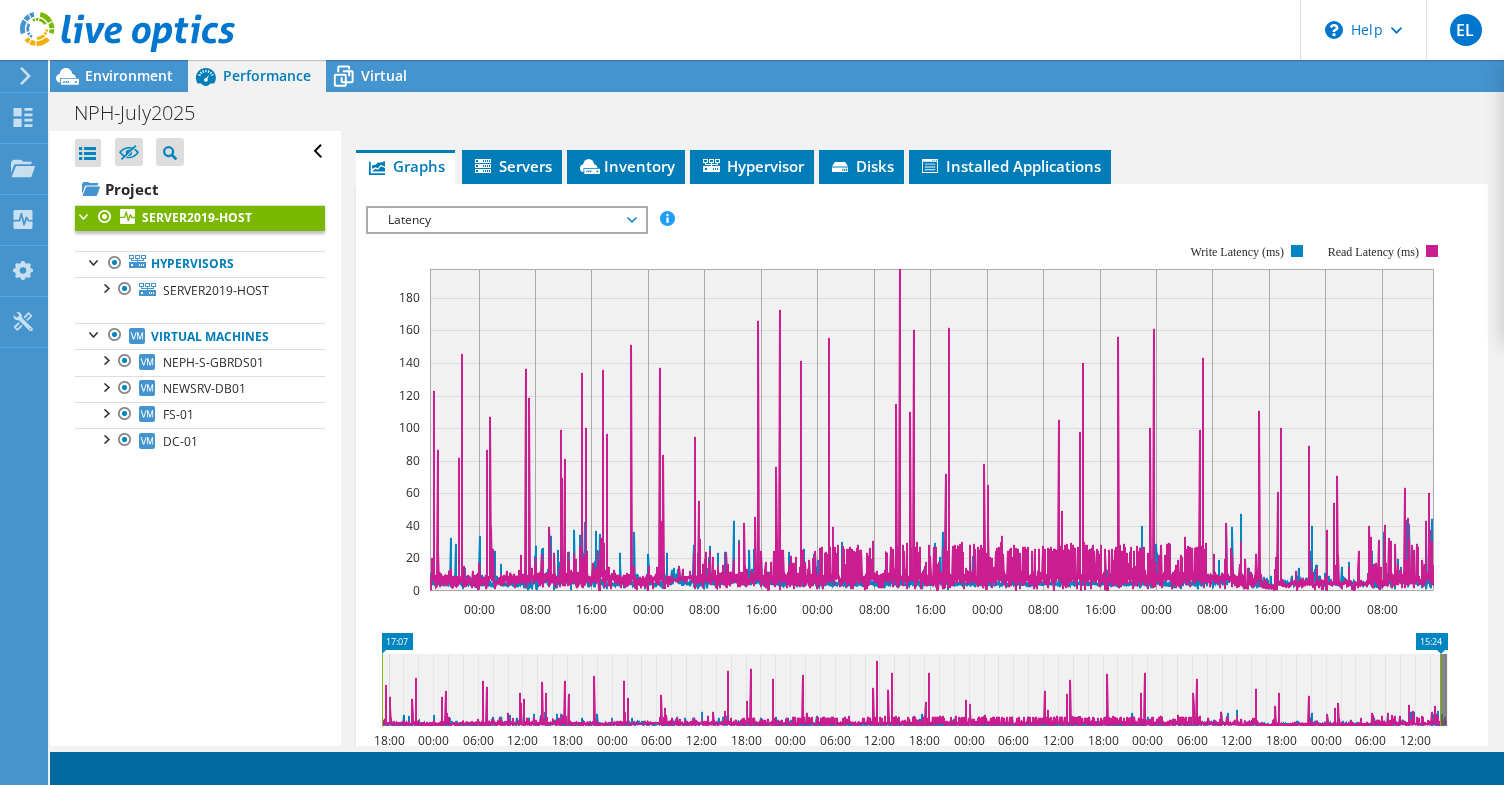 click on "Latency" at bounding box center (506, 220) 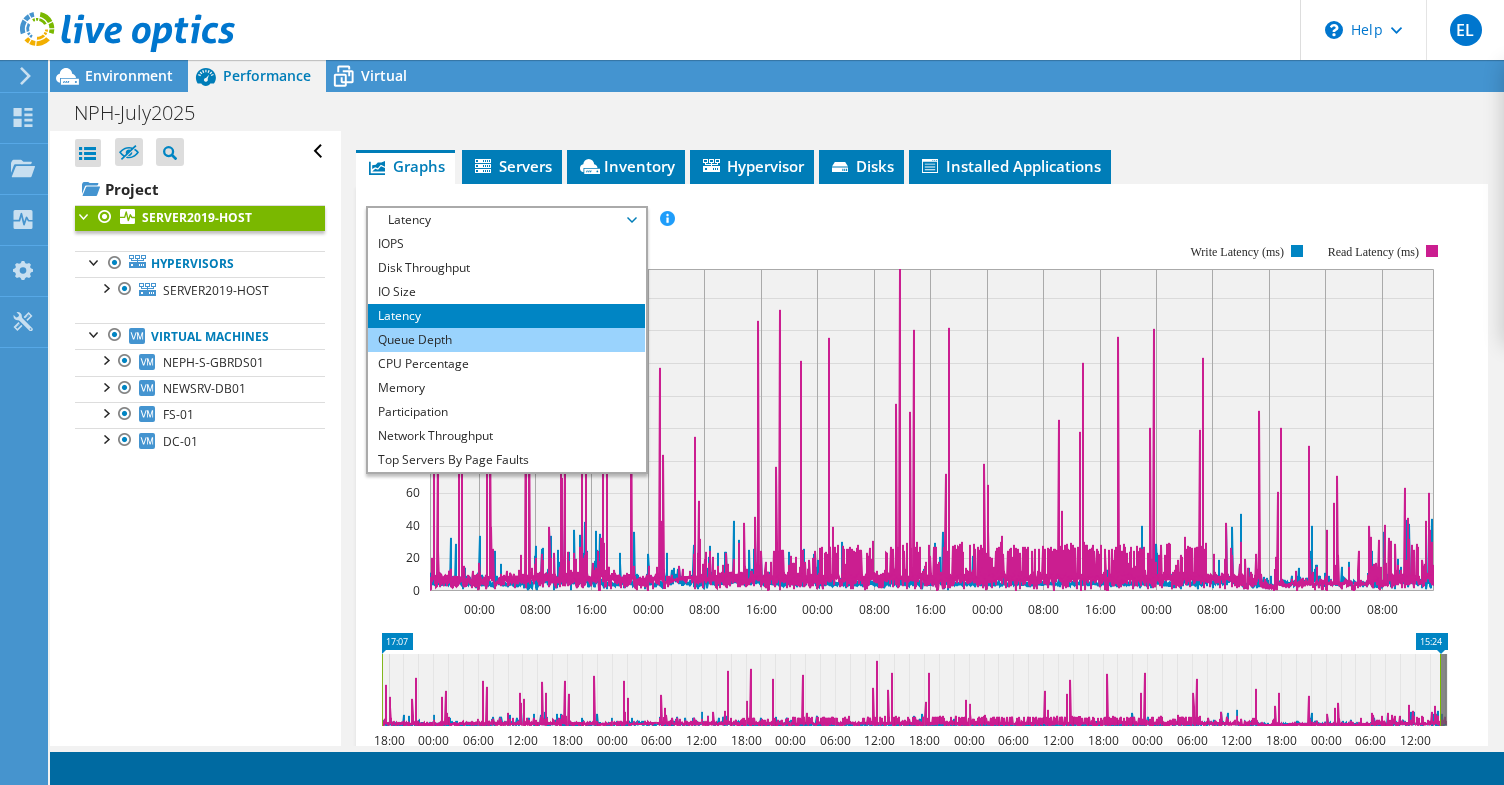 click on "Queue Depth" at bounding box center (506, 340) 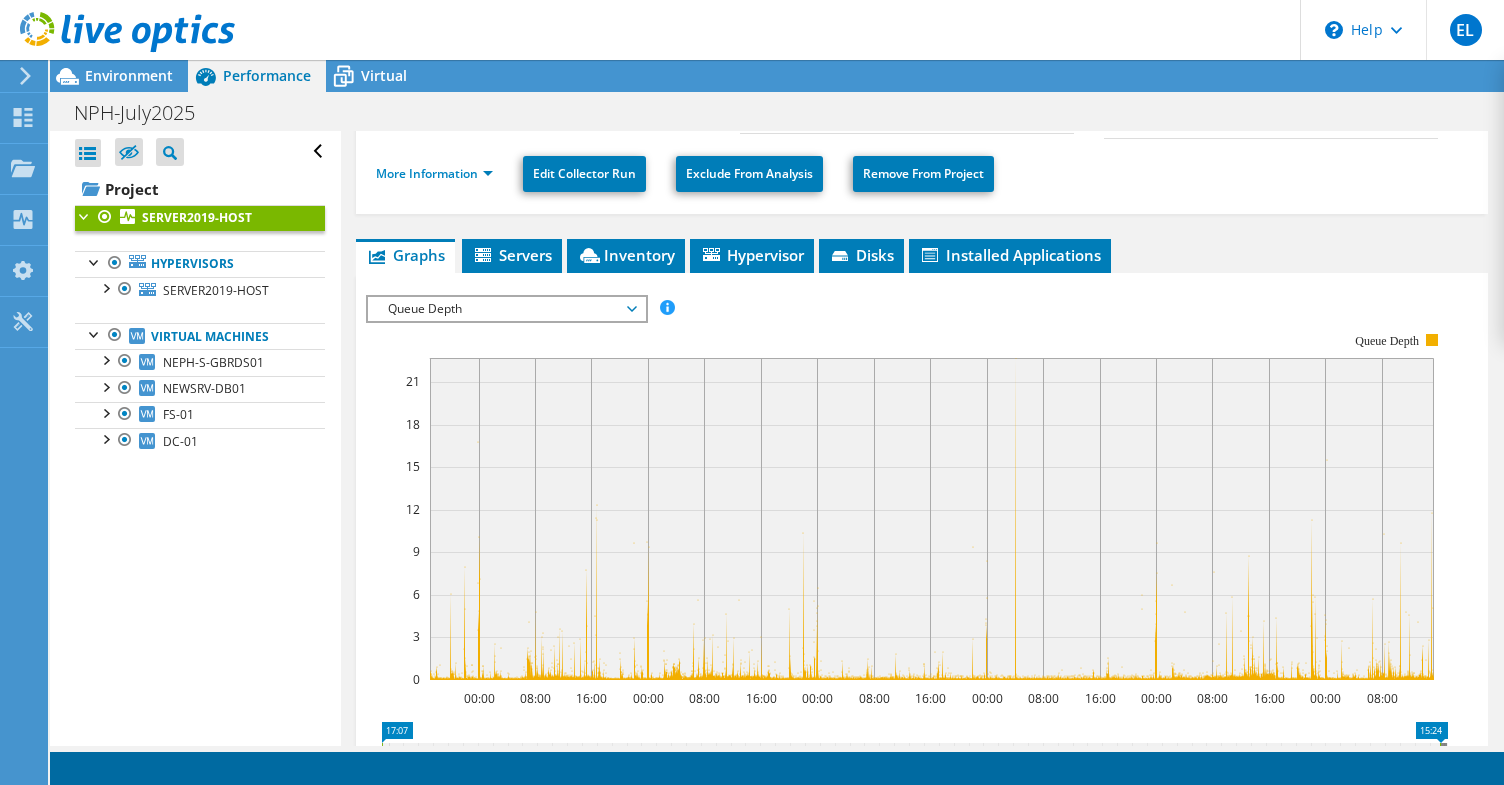 scroll, scrollTop: 240, scrollLeft: 0, axis: vertical 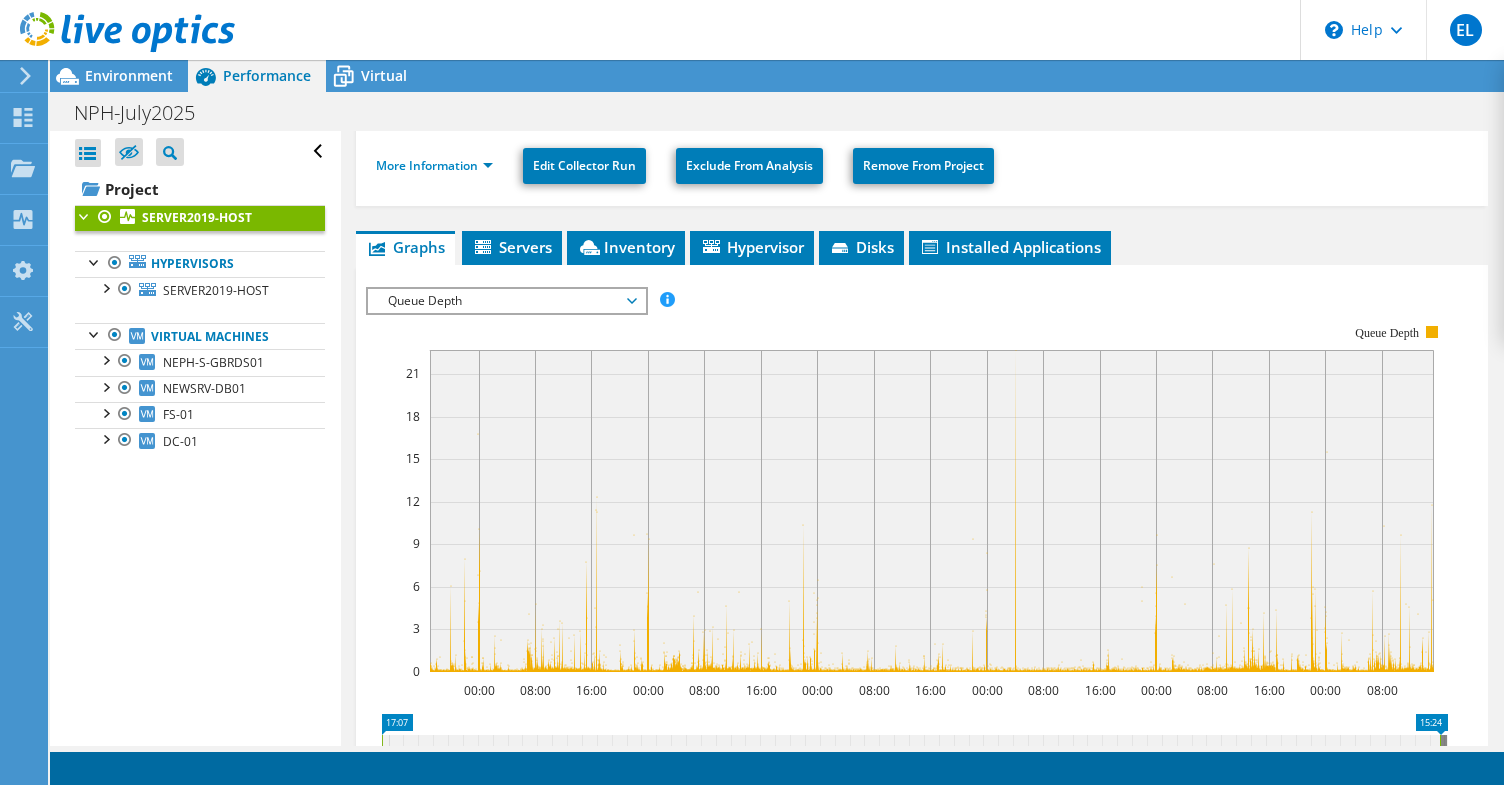click at bounding box center (117, 33) 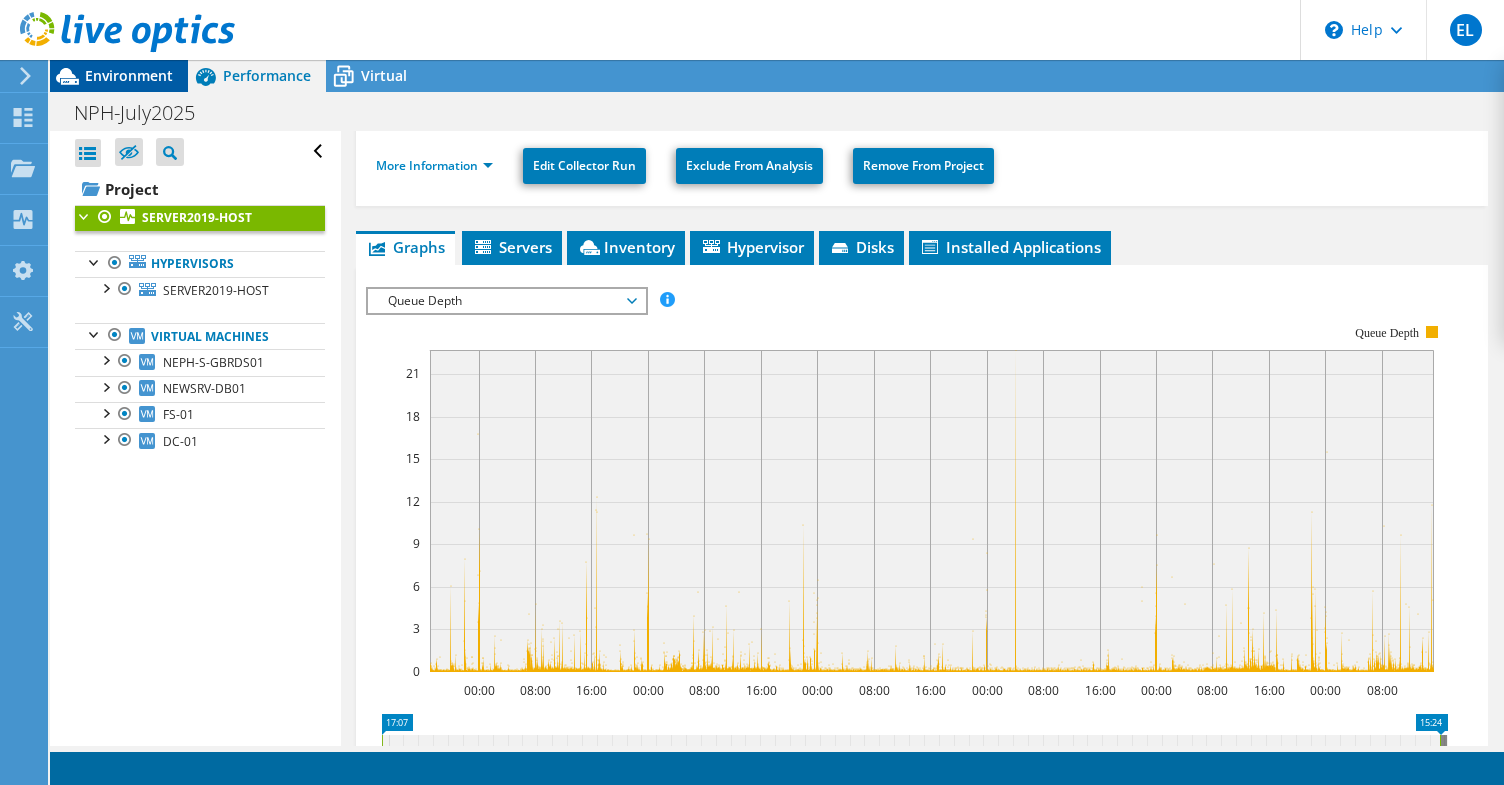 click on "Environment" at bounding box center (129, 75) 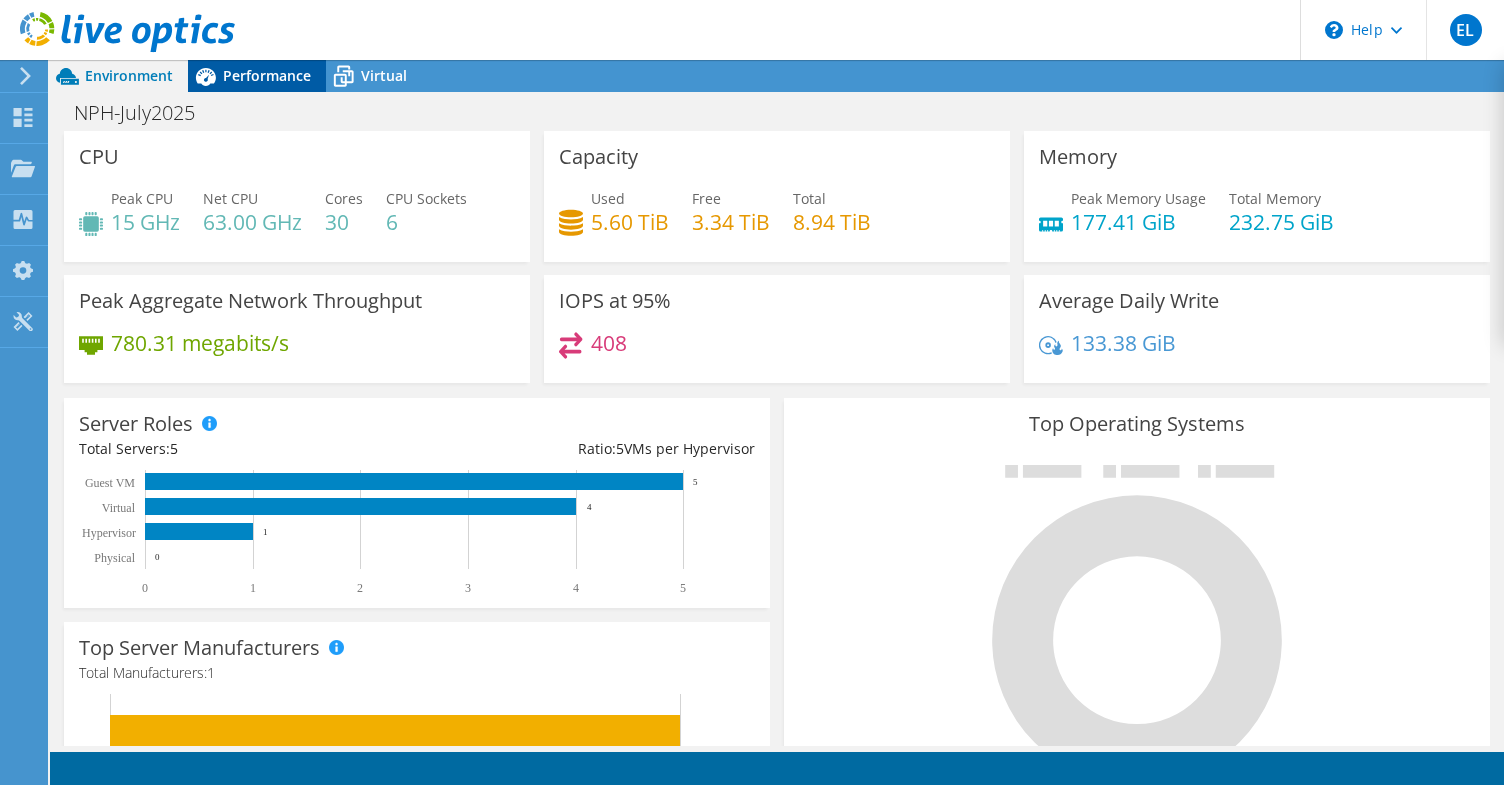 click on "Performance" at bounding box center (267, 75) 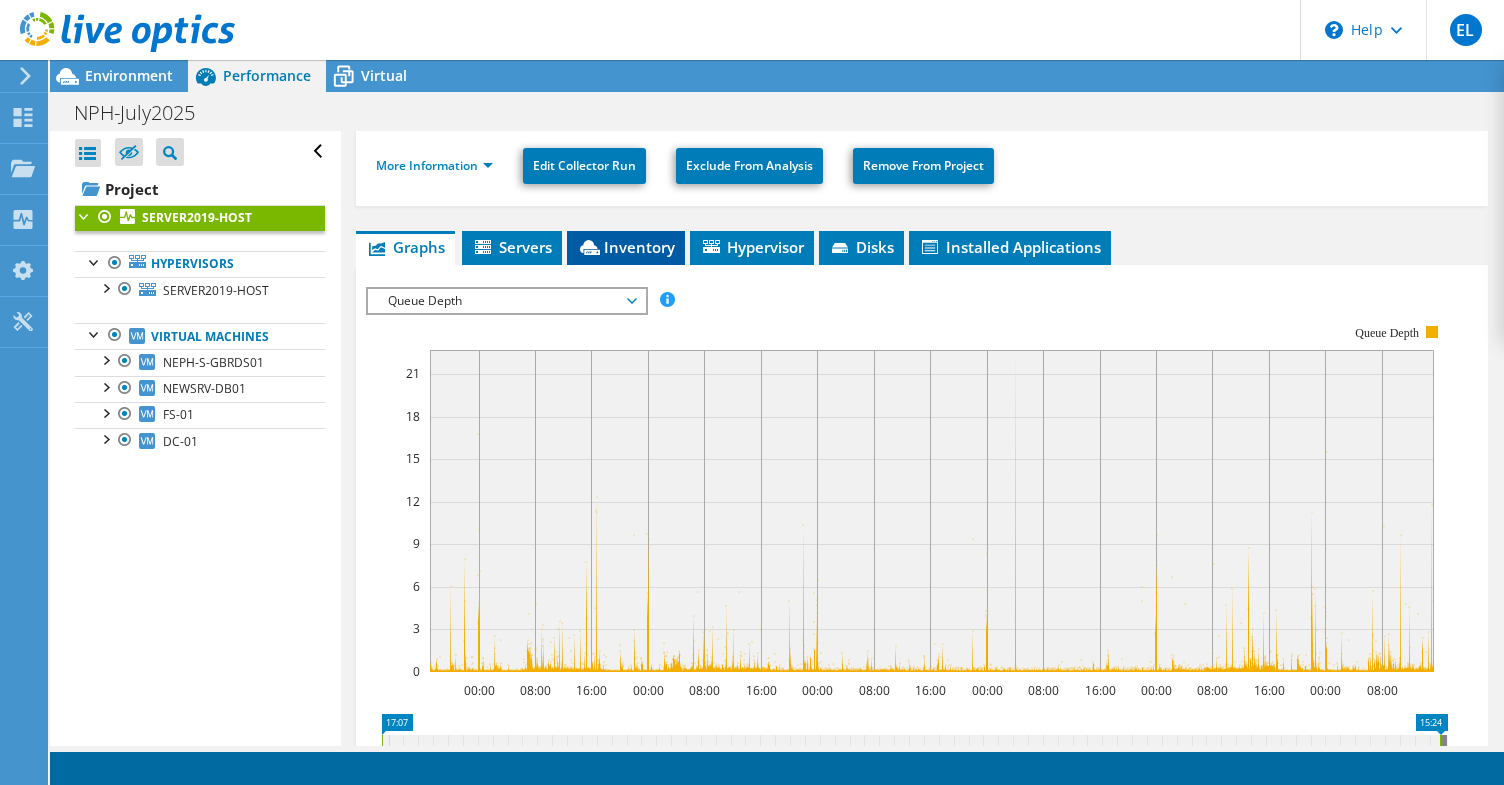 click on "Inventory" at bounding box center (626, 247) 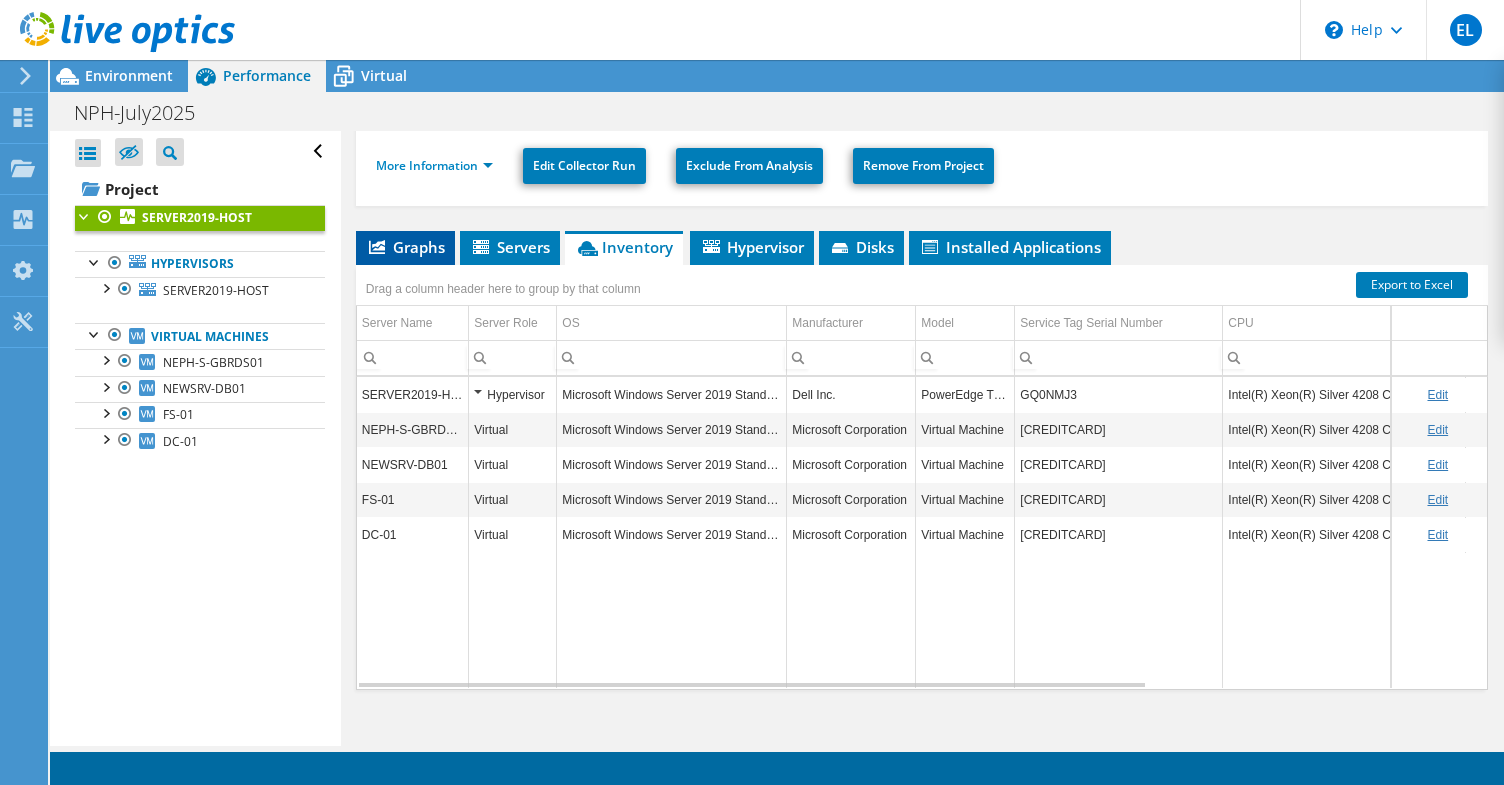 click on "Graphs" at bounding box center [405, 247] 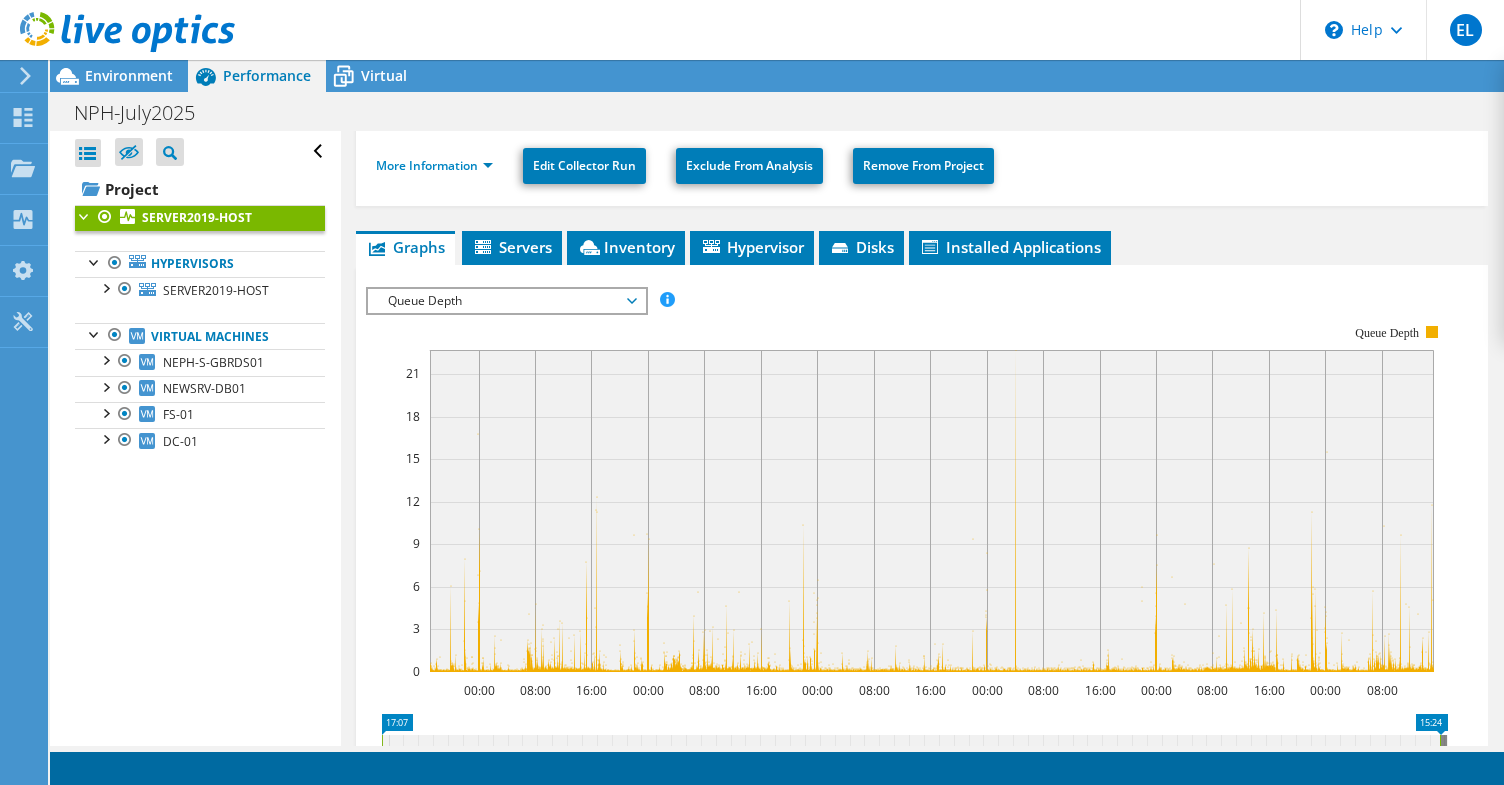 click on "Queue Depth" at bounding box center (506, 301) 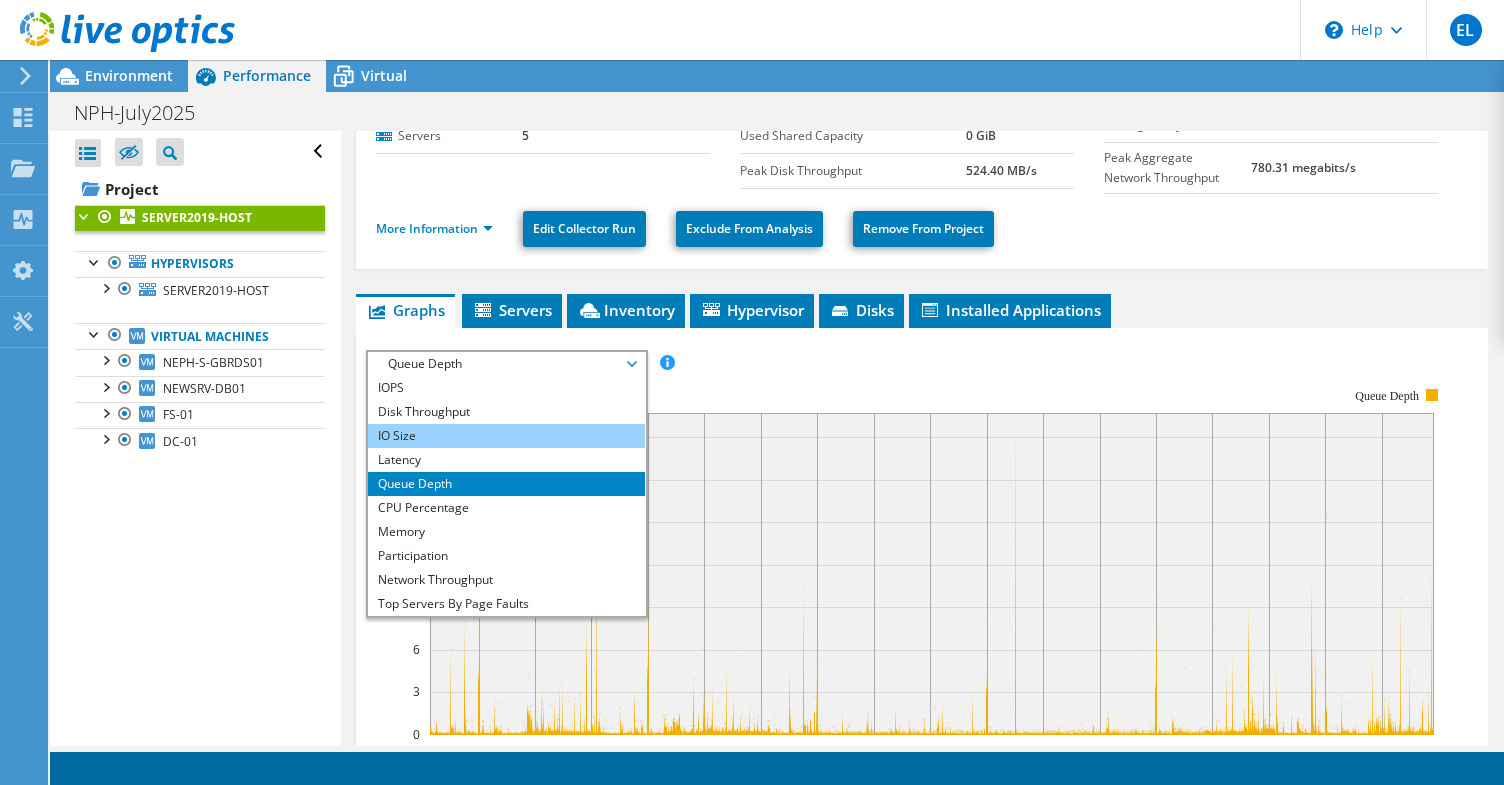 scroll, scrollTop: 160, scrollLeft: 0, axis: vertical 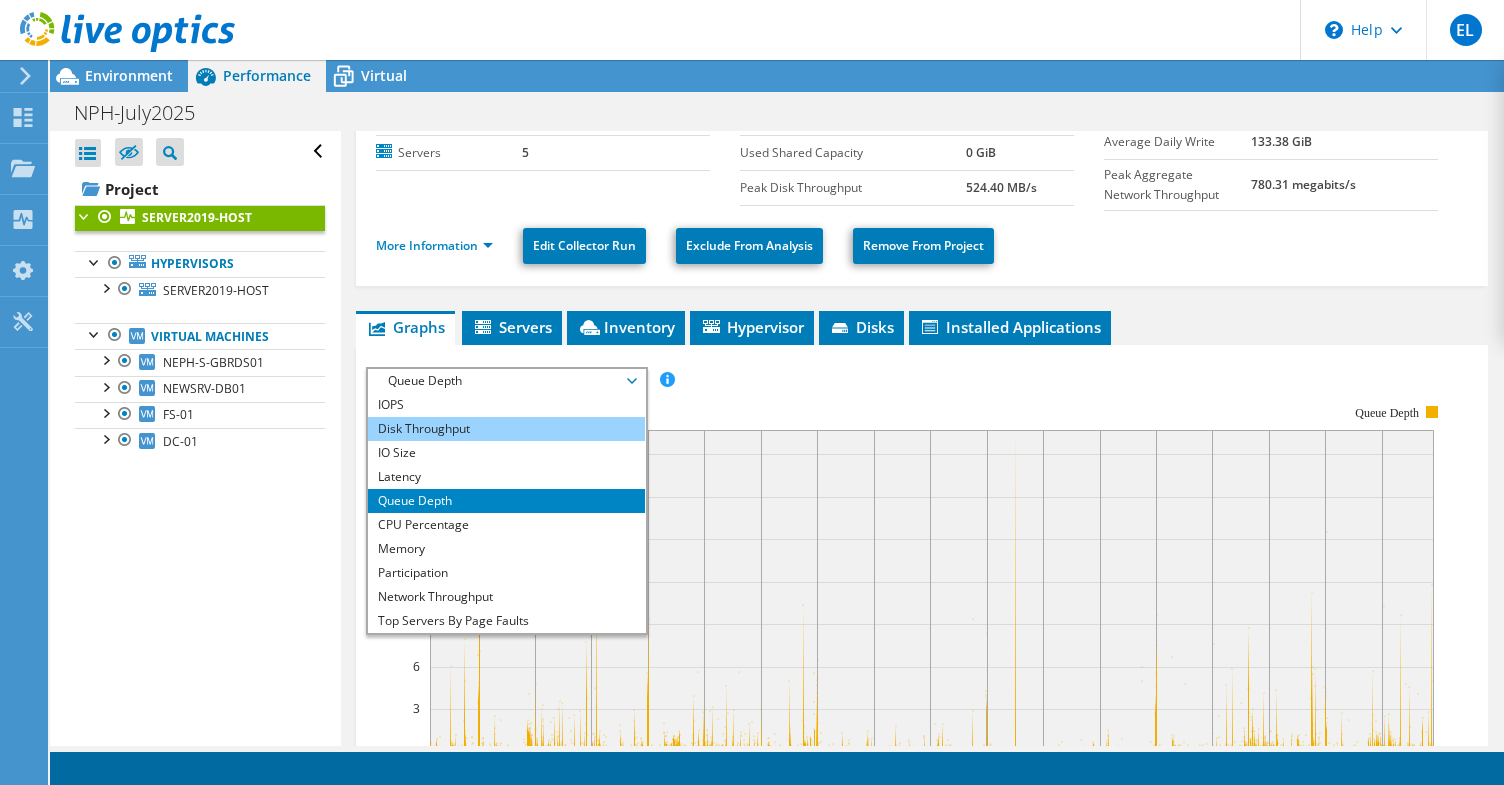 click on "Disk Throughput" at bounding box center [506, 429] 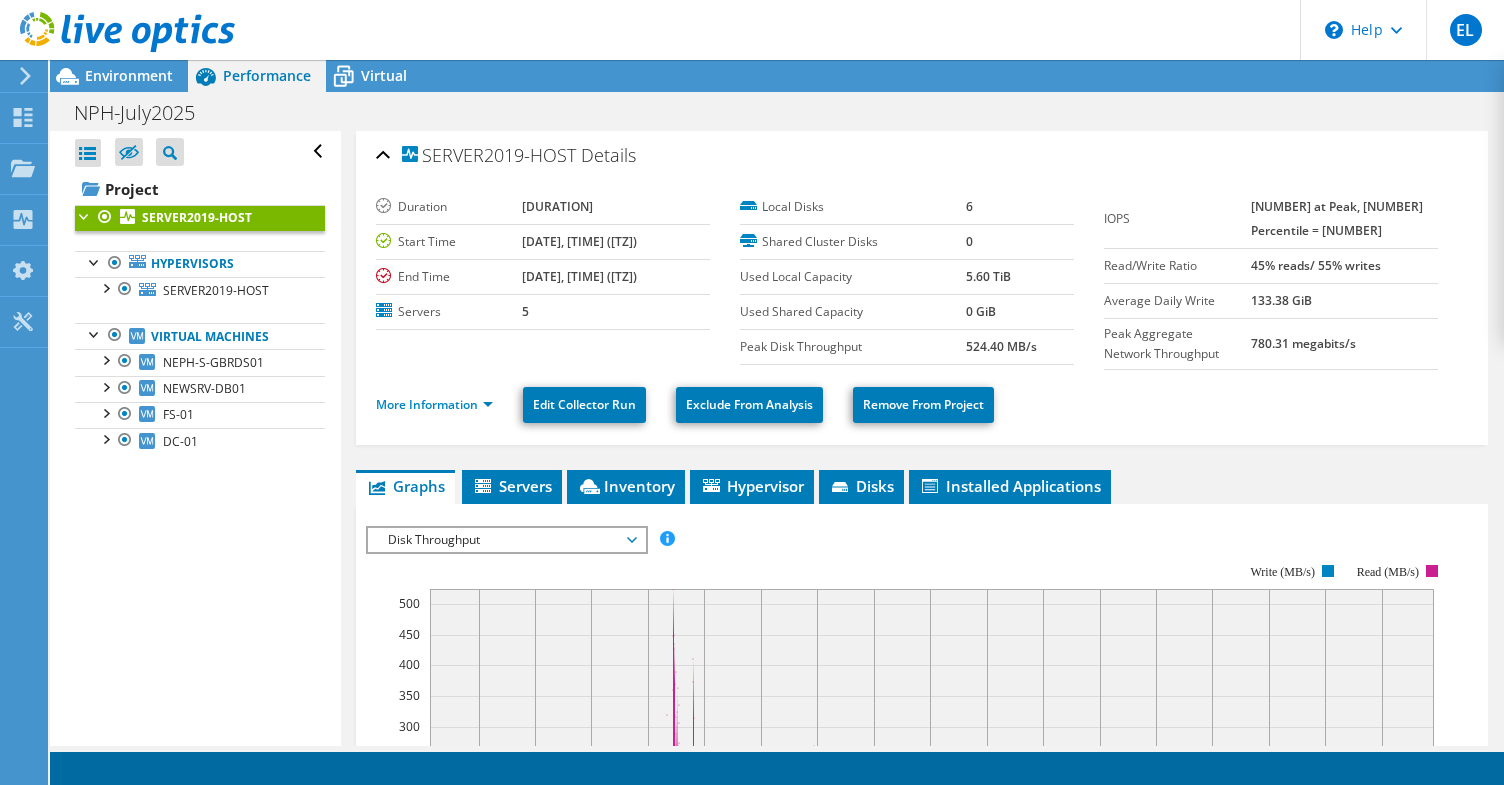scroll, scrollTop: 0, scrollLeft: 0, axis: both 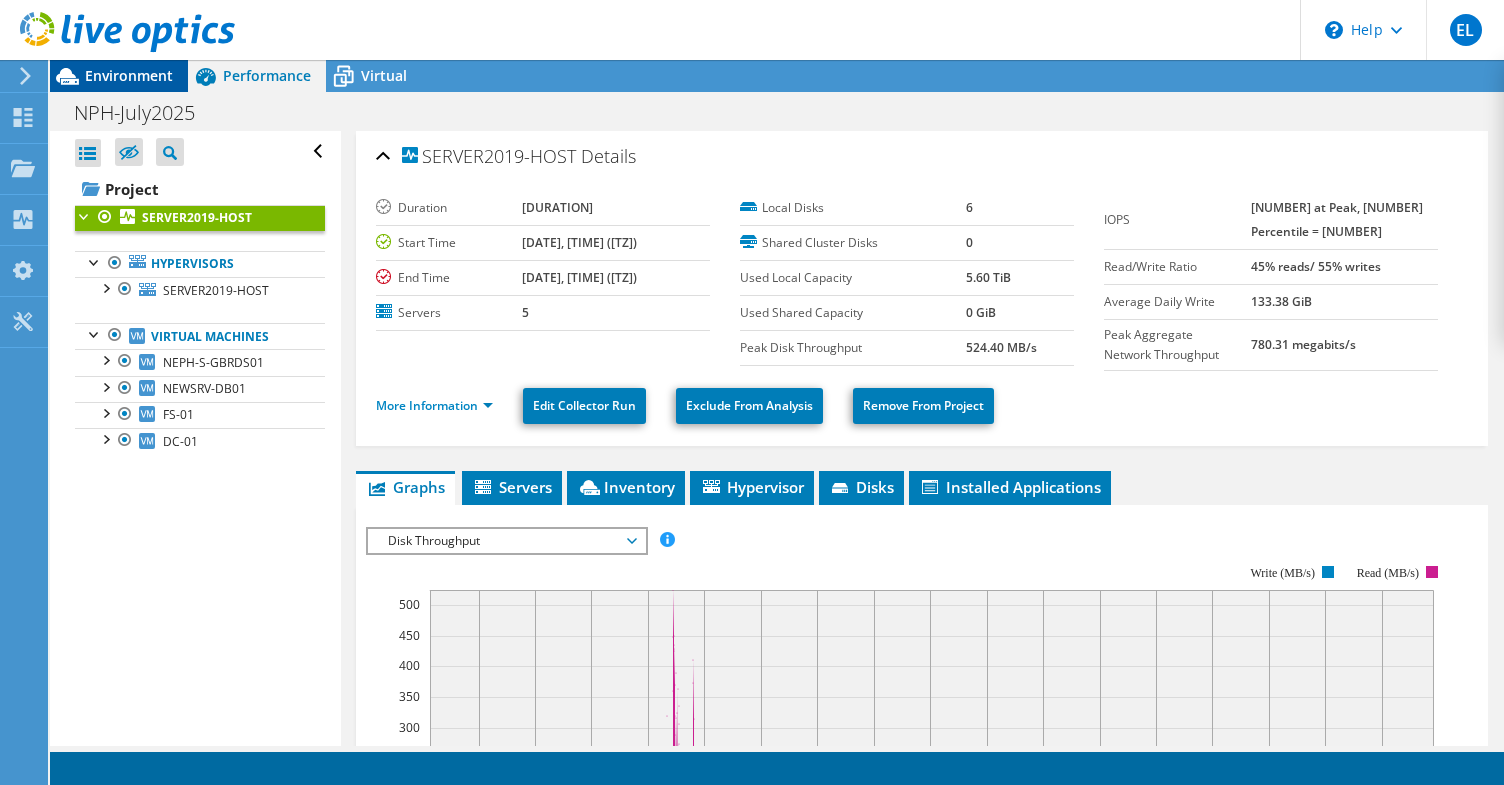 click on "Environment" at bounding box center (129, 75) 